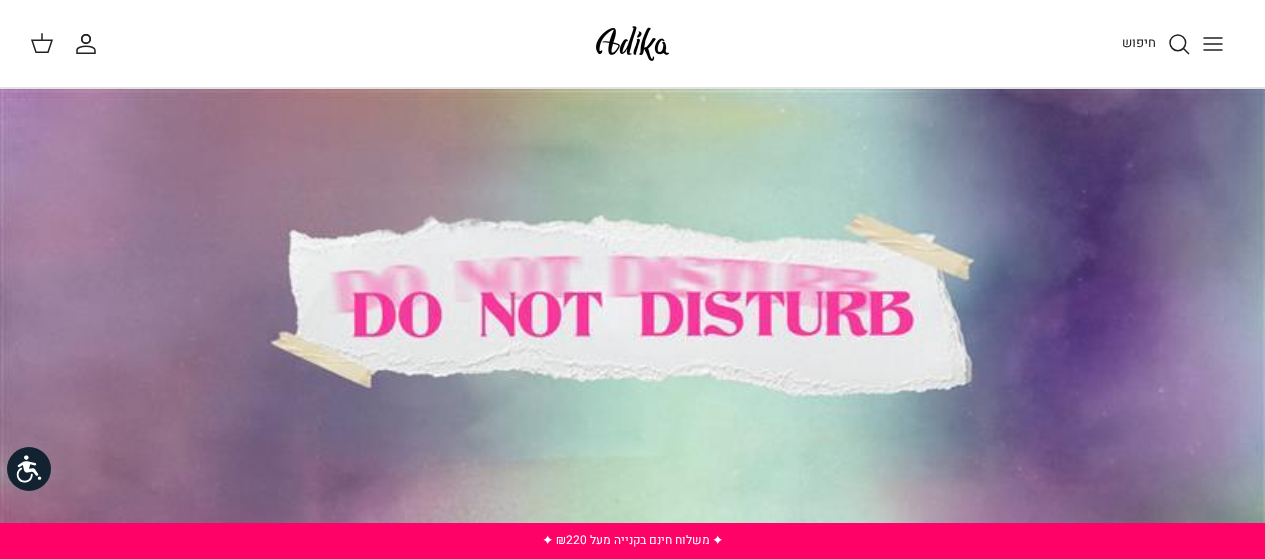 scroll, scrollTop: 0, scrollLeft: 0, axis: both 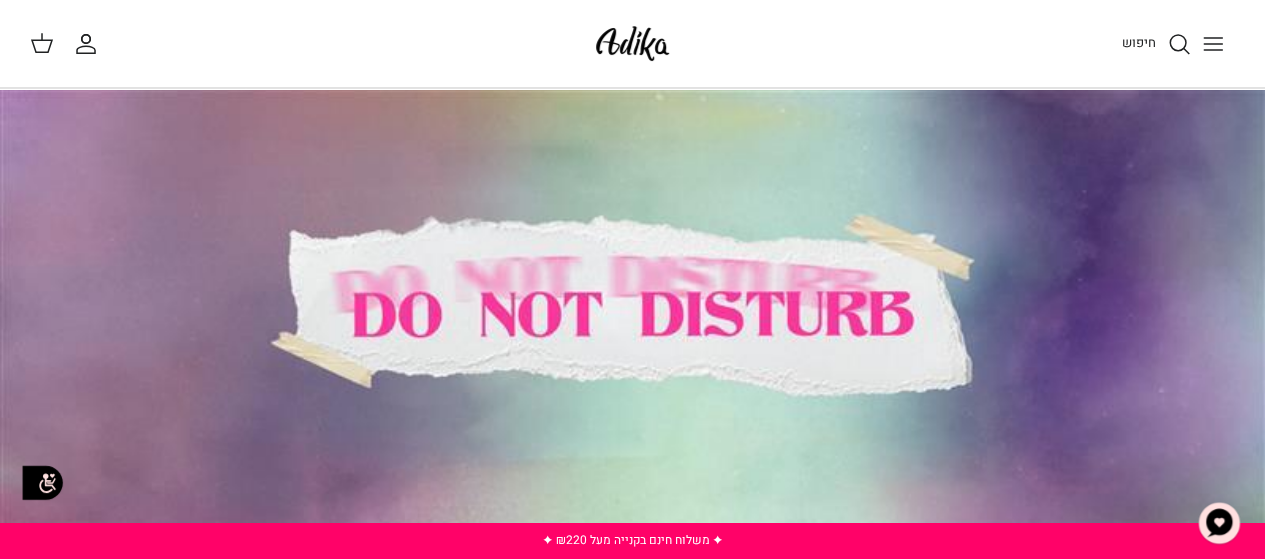 click on "החשבון שלי" at bounding box center [90, 44] 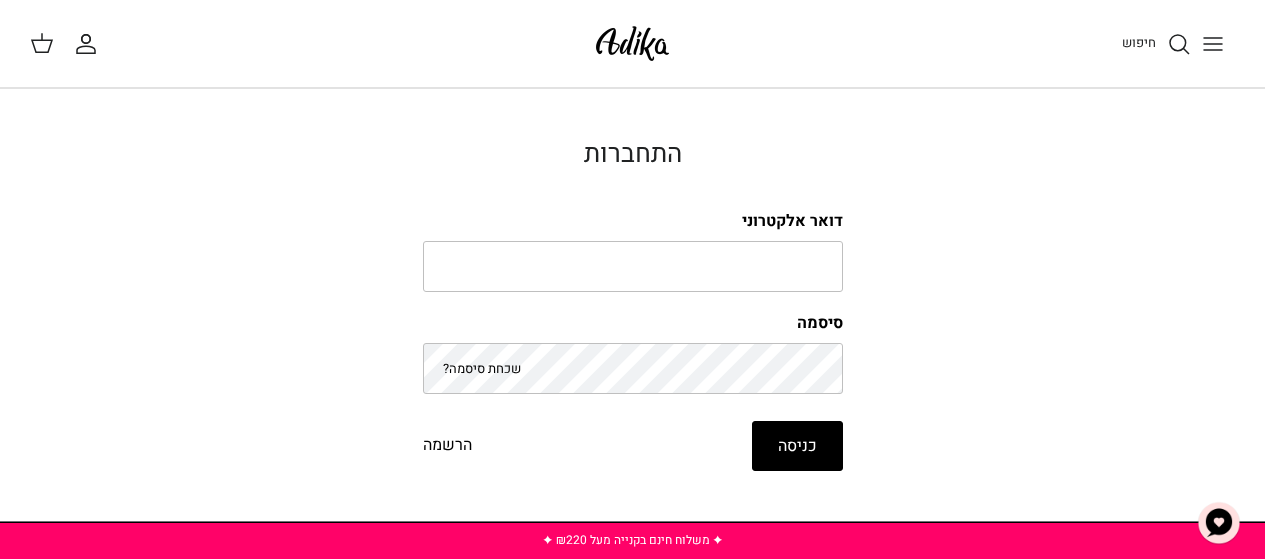 scroll, scrollTop: 0, scrollLeft: 0, axis: both 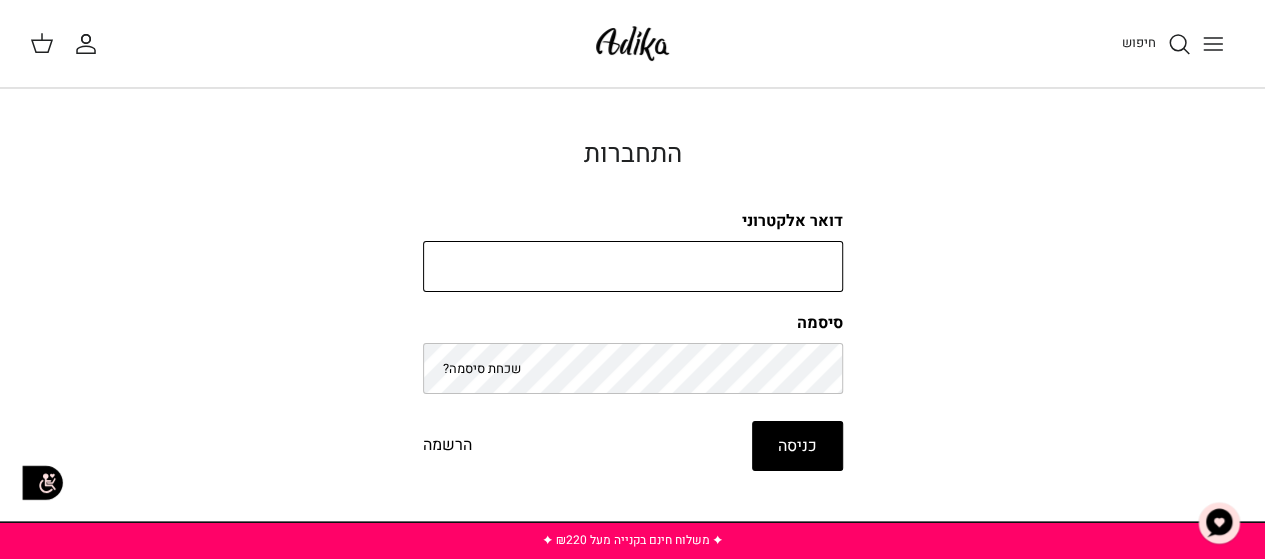 click on "דואר אלקטרוני" at bounding box center [633, 267] 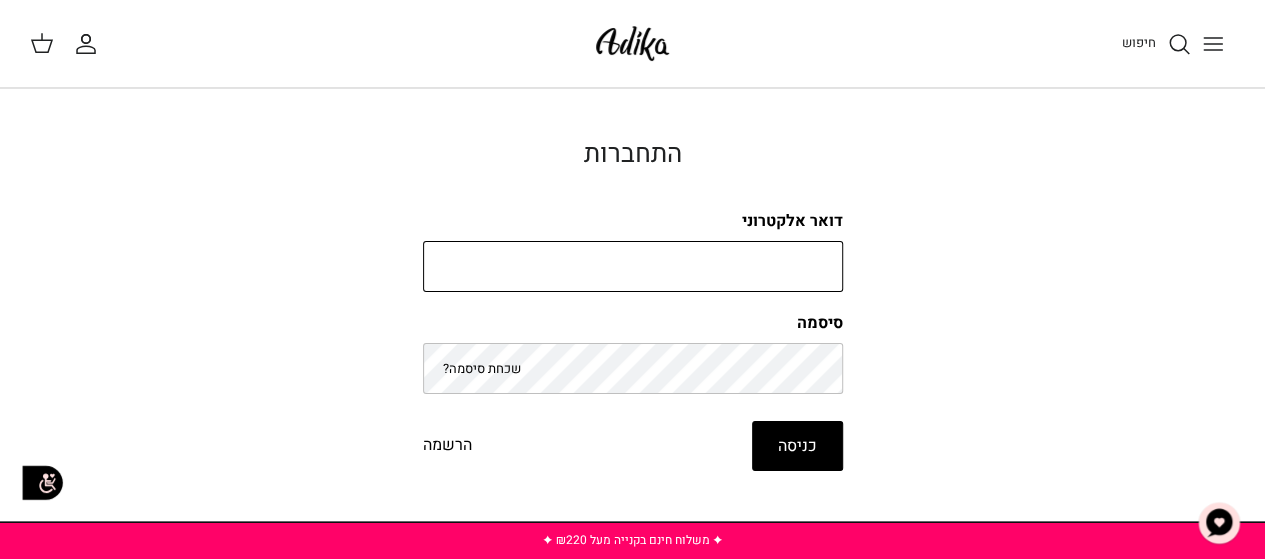 type on "[EMAIL_ADDRESS][DOMAIN_NAME]" 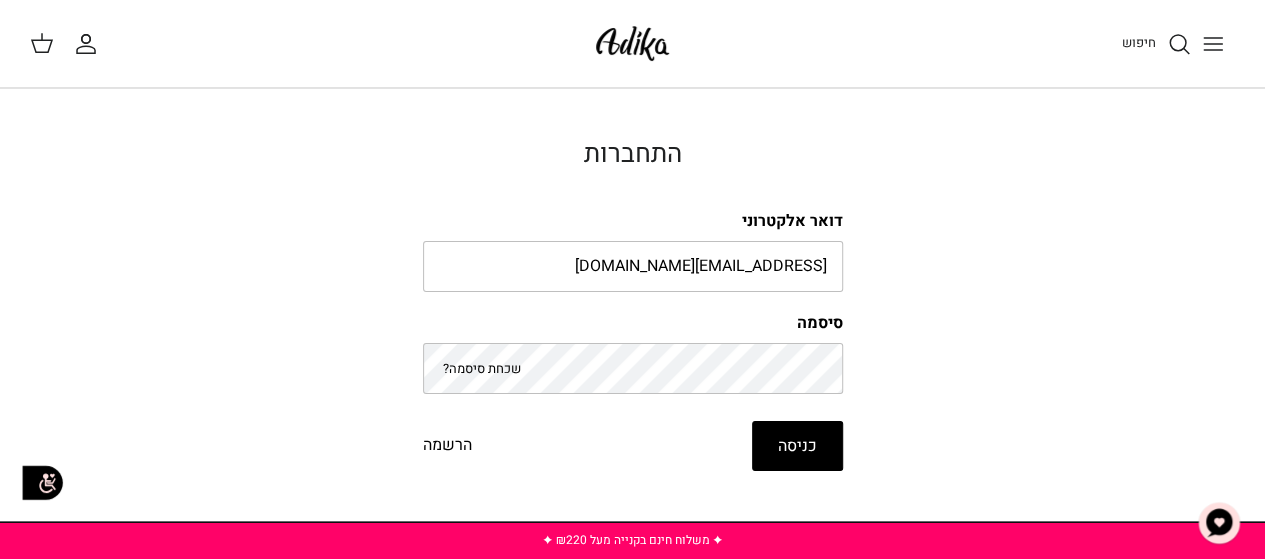 click on "כניסה" at bounding box center [797, 446] 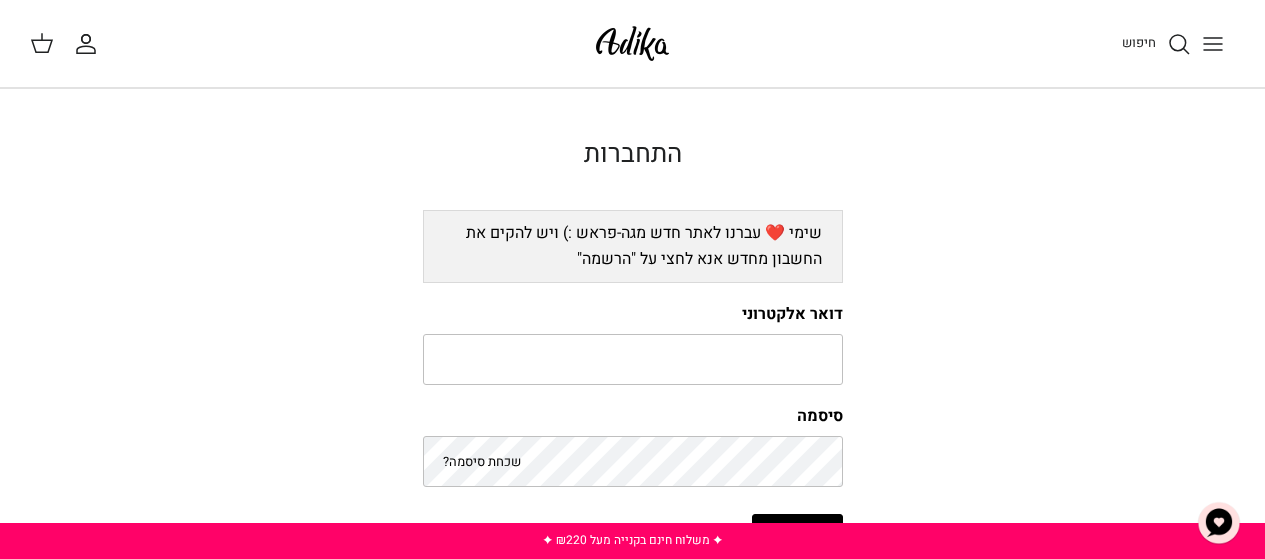 scroll, scrollTop: 0, scrollLeft: 0, axis: both 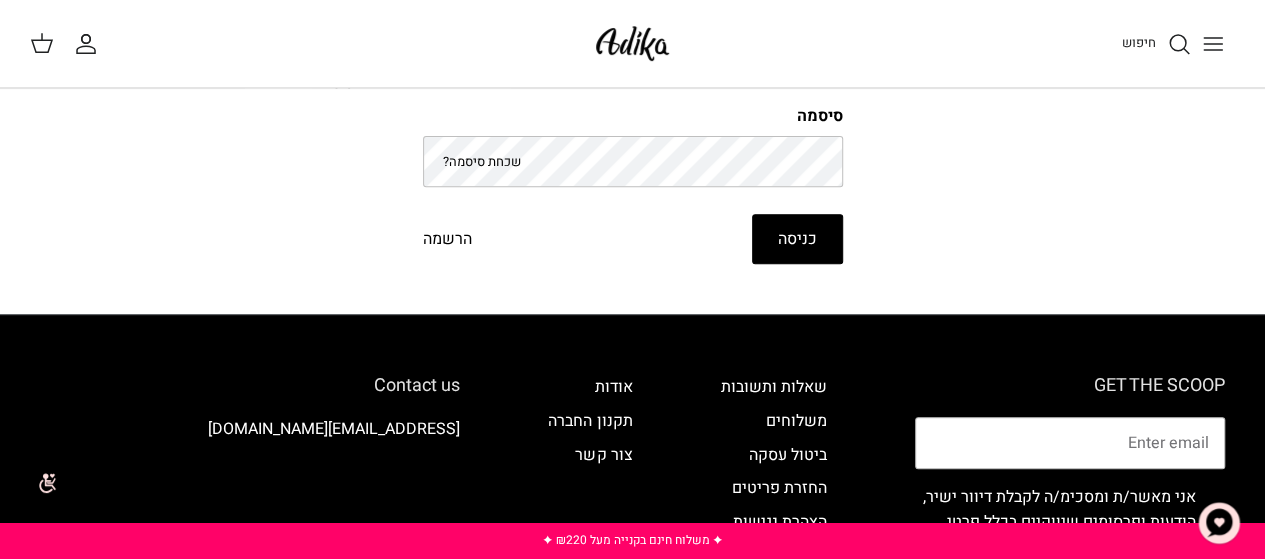 click on "הרשמה" at bounding box center (447, 240) 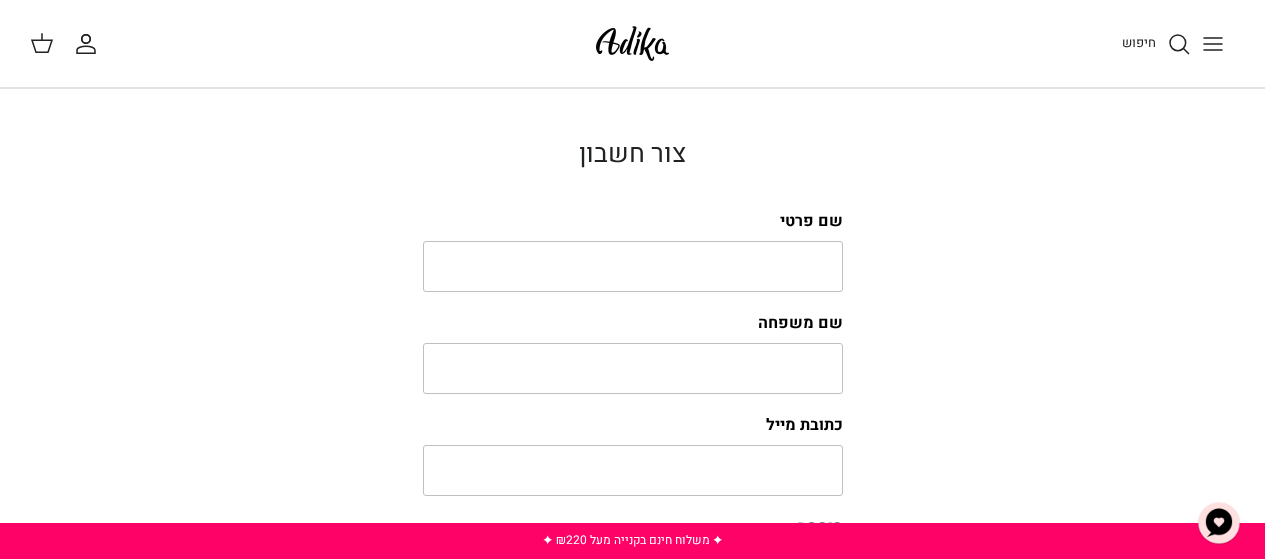 scroll, scrollTop: 0, scrollLeft: 0, axis: both 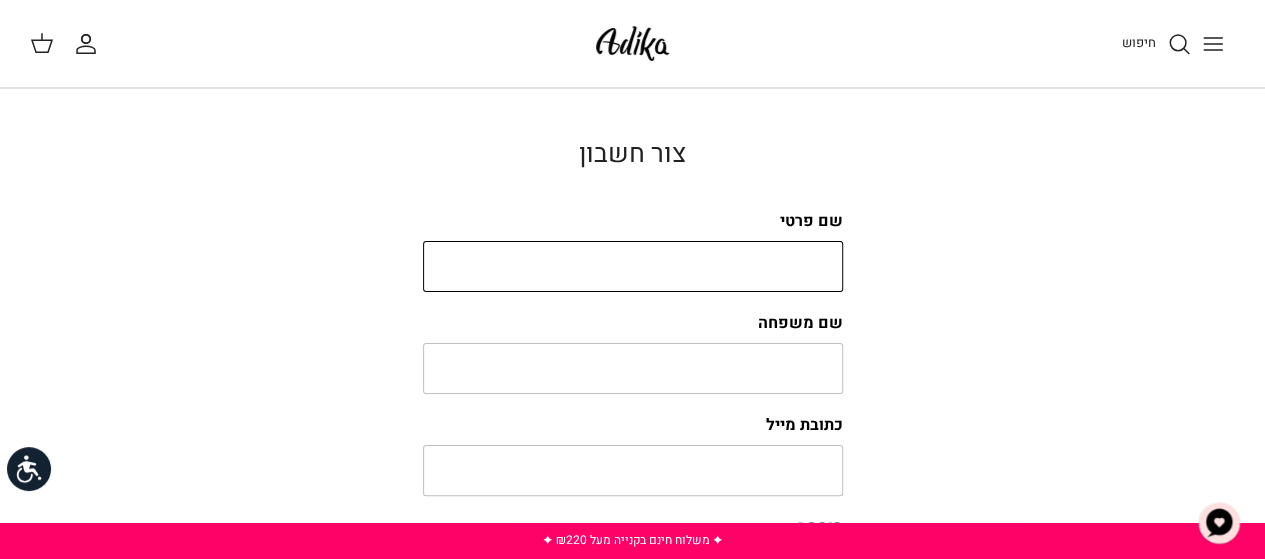 click on "שם פרטי" at bounding box center (633, 267) 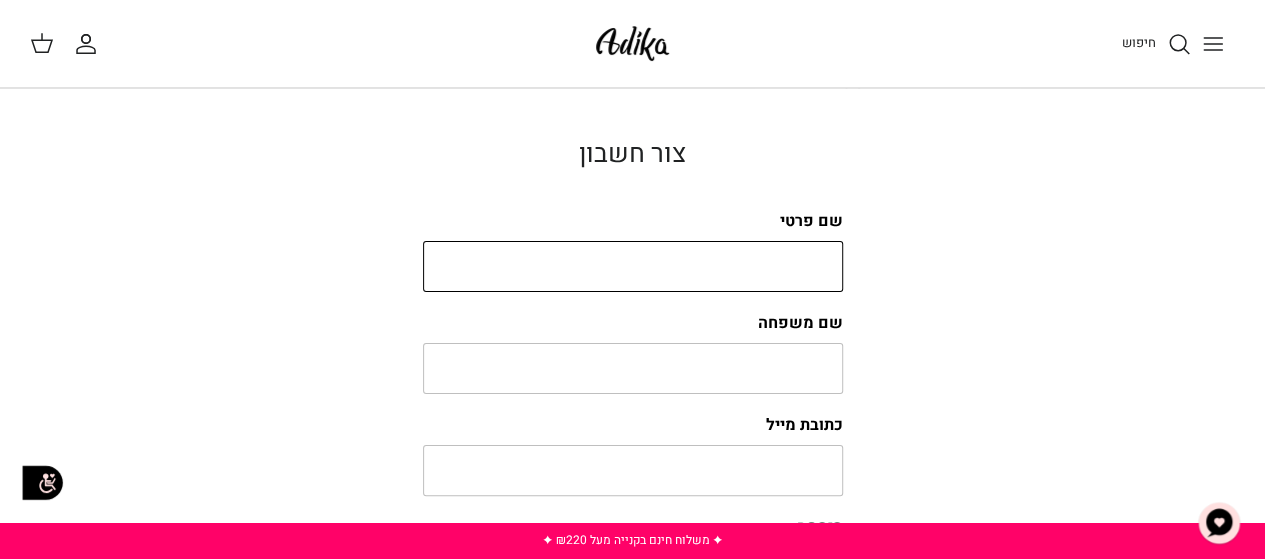 click on "שם פרטי" at bounding box center (633, 267) 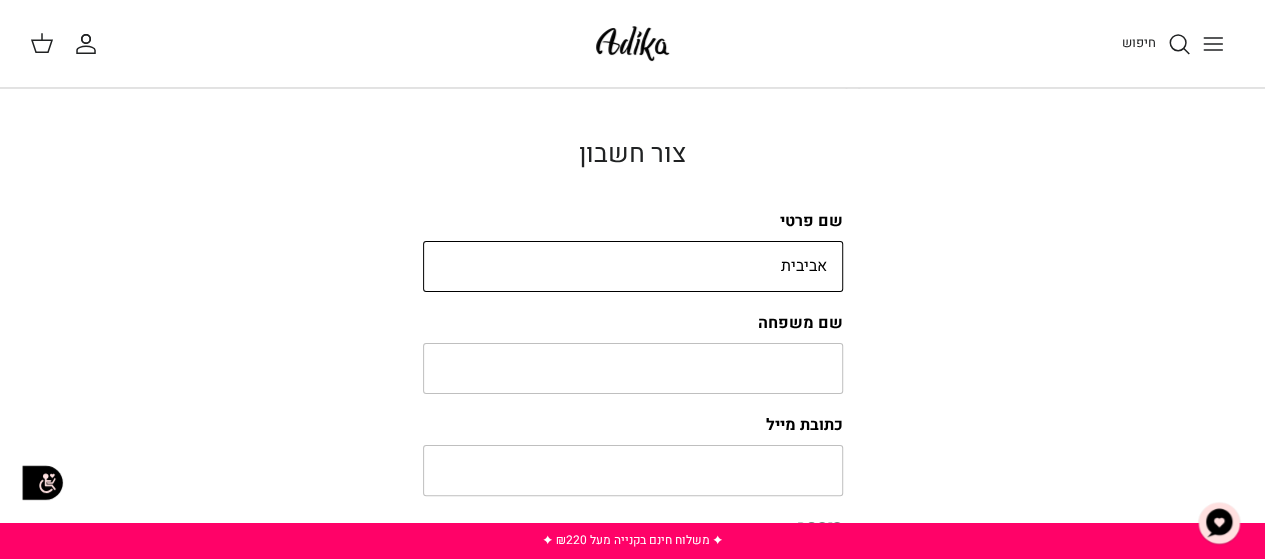 type on "בטיטו" 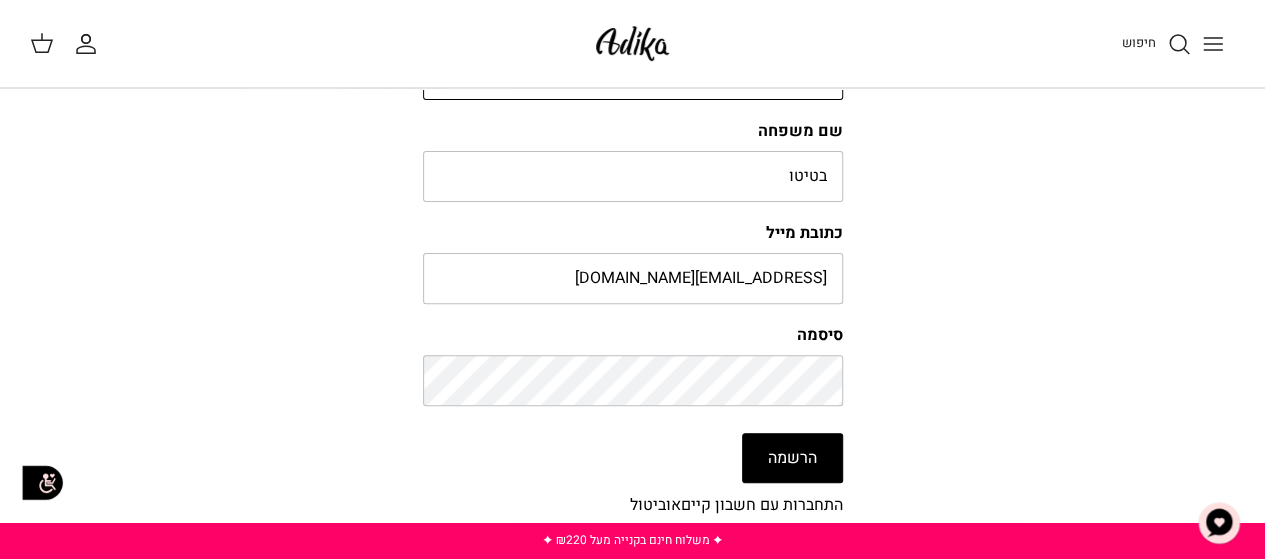scroll, scrollTop: 300, scrollLeft: 0, axis: vertical 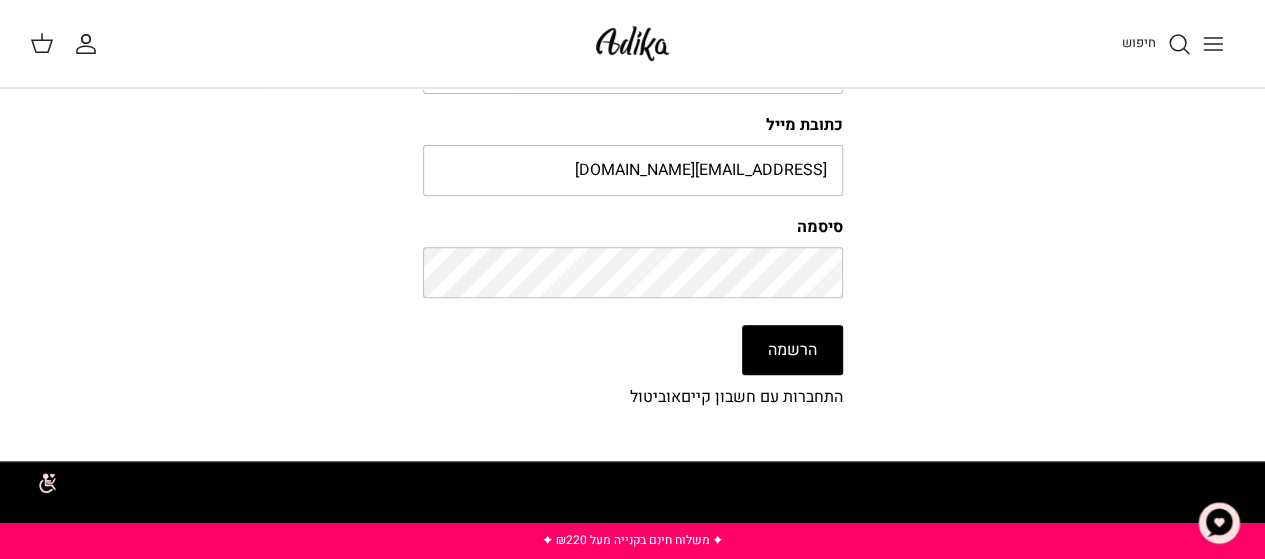 click on "הרשמה" at bounding box center (792, 350) 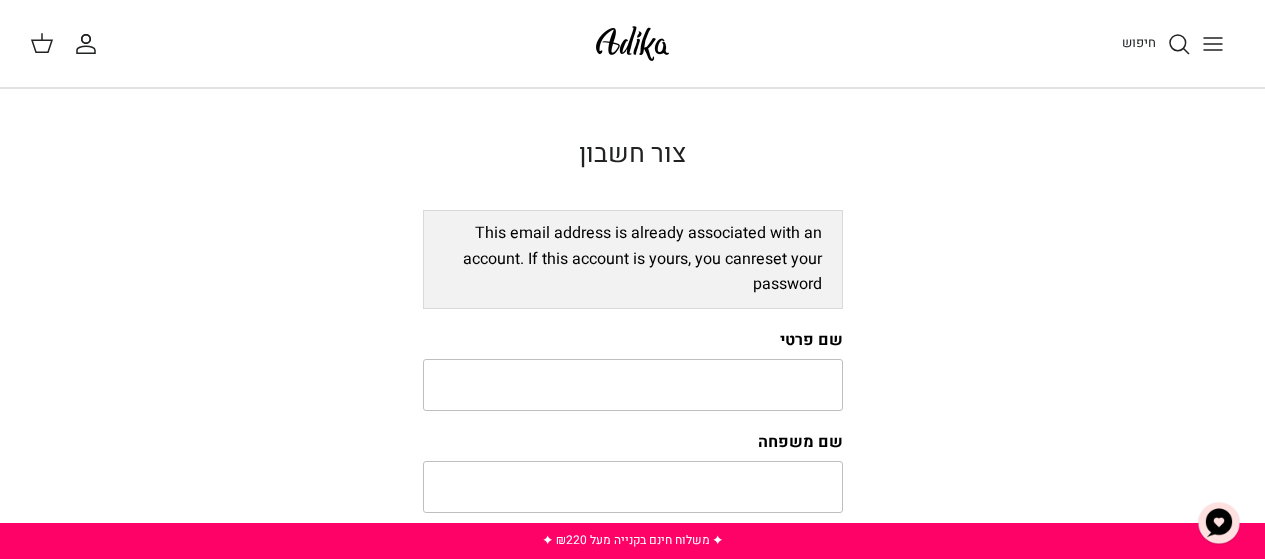 scroll, scrollTop: 0, scrollLeft: 0, axis: both 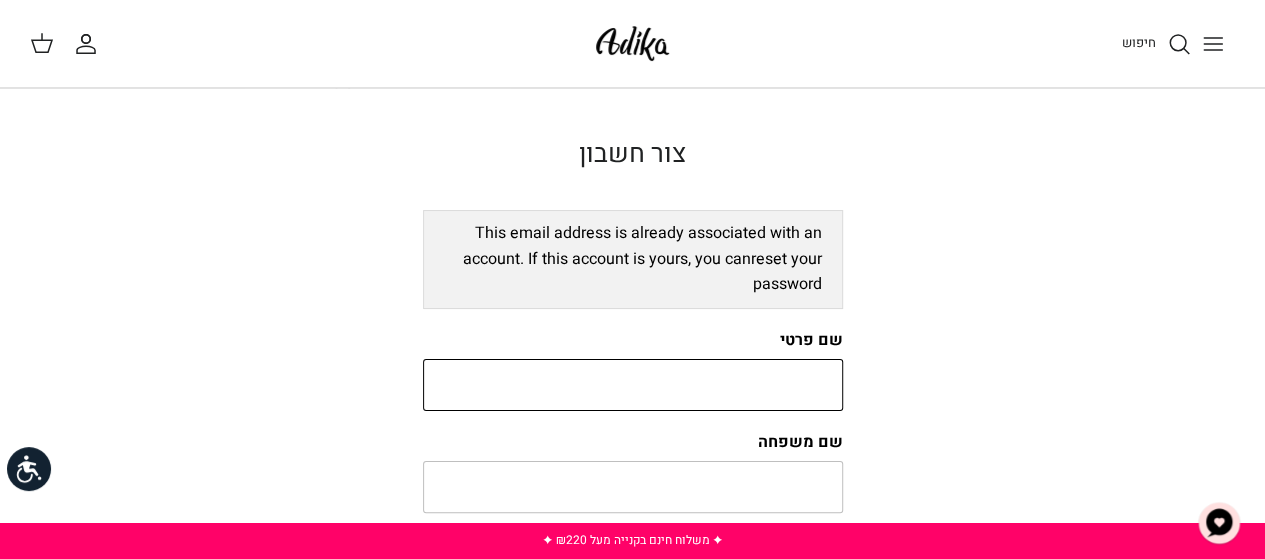 click on "שם פרטי" at bounding box center [633, 385] 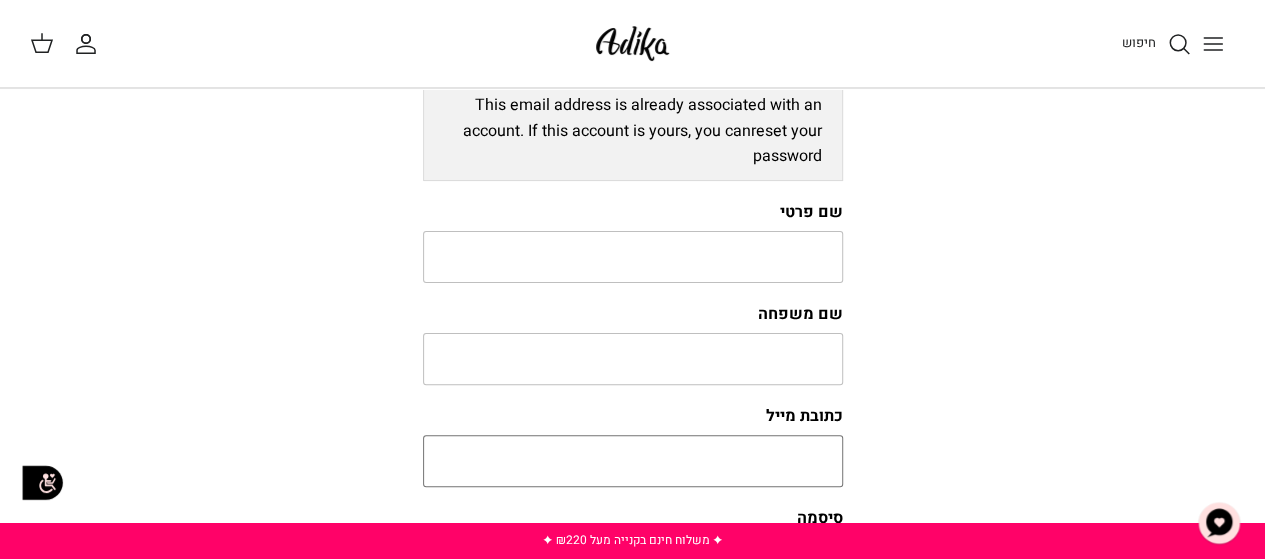 scroll, scrollTop: 200, scrollLeft: 0, axis: vertical 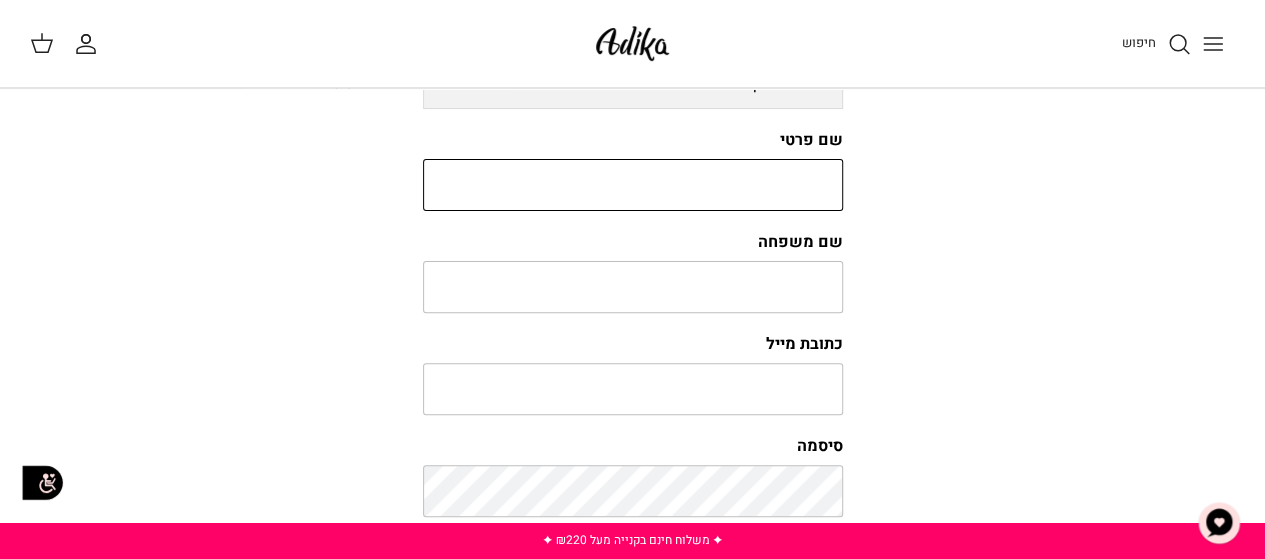 click on "שם פרטי" at bounding box center [633, 185] 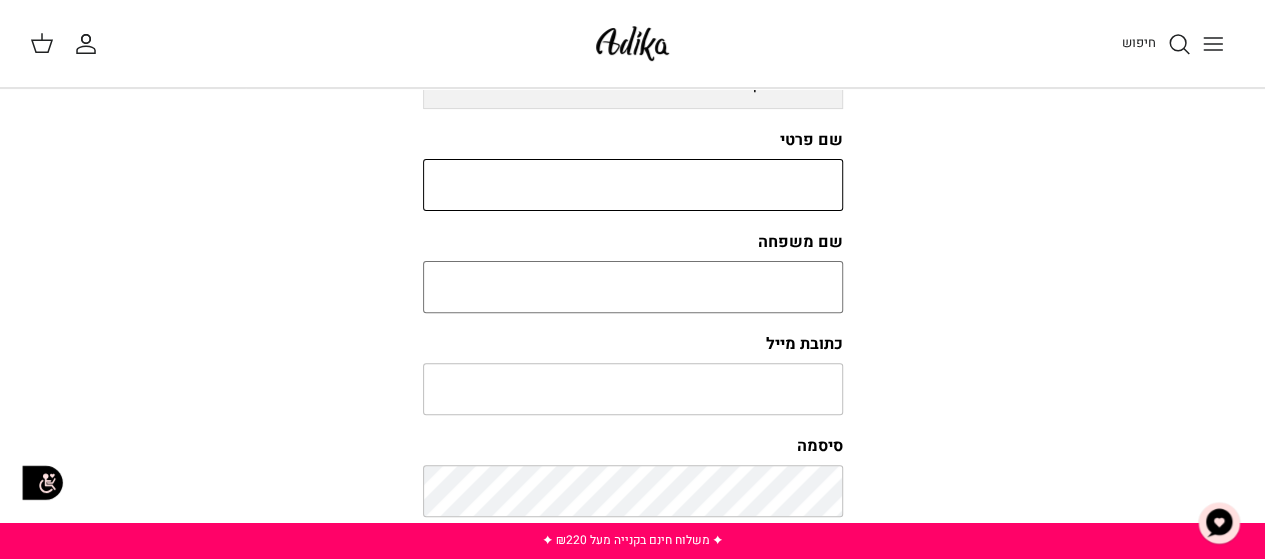 type on "אביבית" 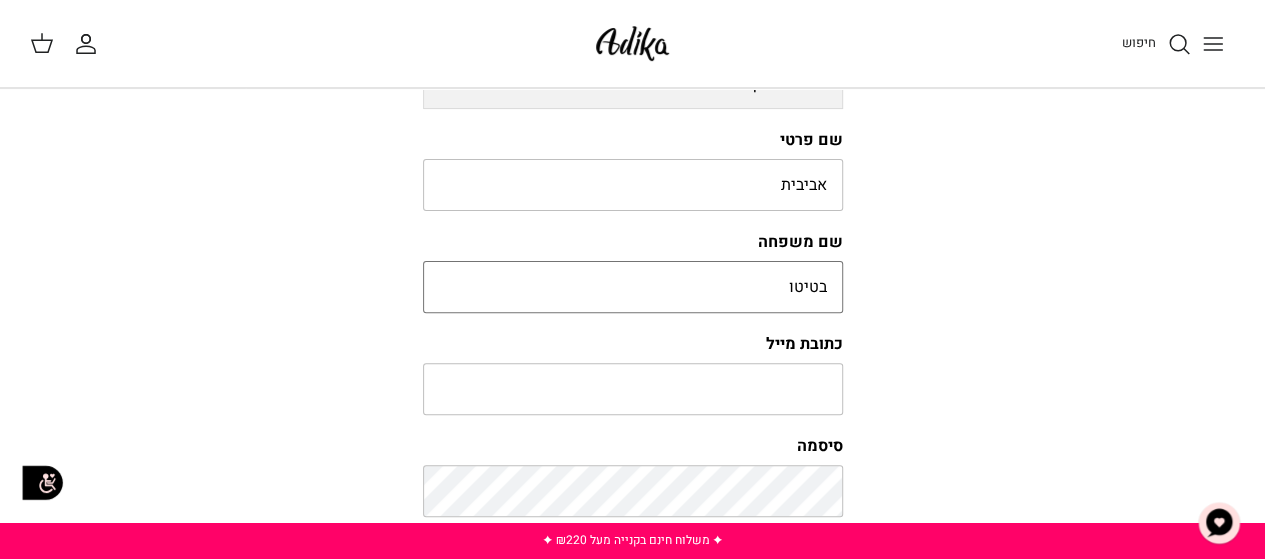 type on "[EMAIL_ADDRESS][DOMAIN_NAME]" 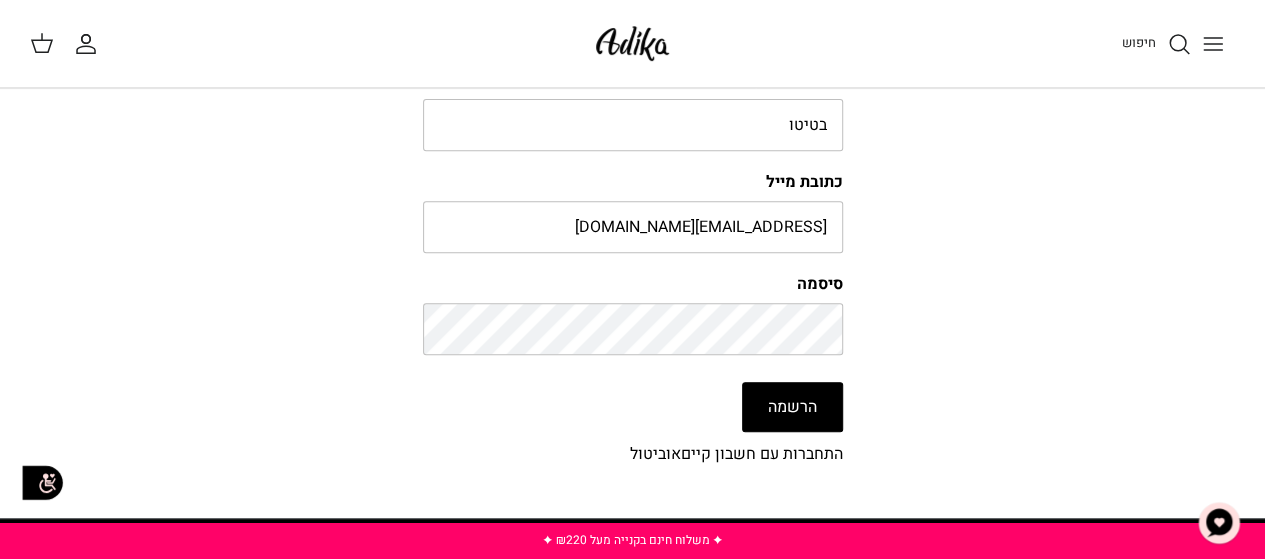 scroll, scrollTop: 500, scrollLeft: 0, axis: vertical 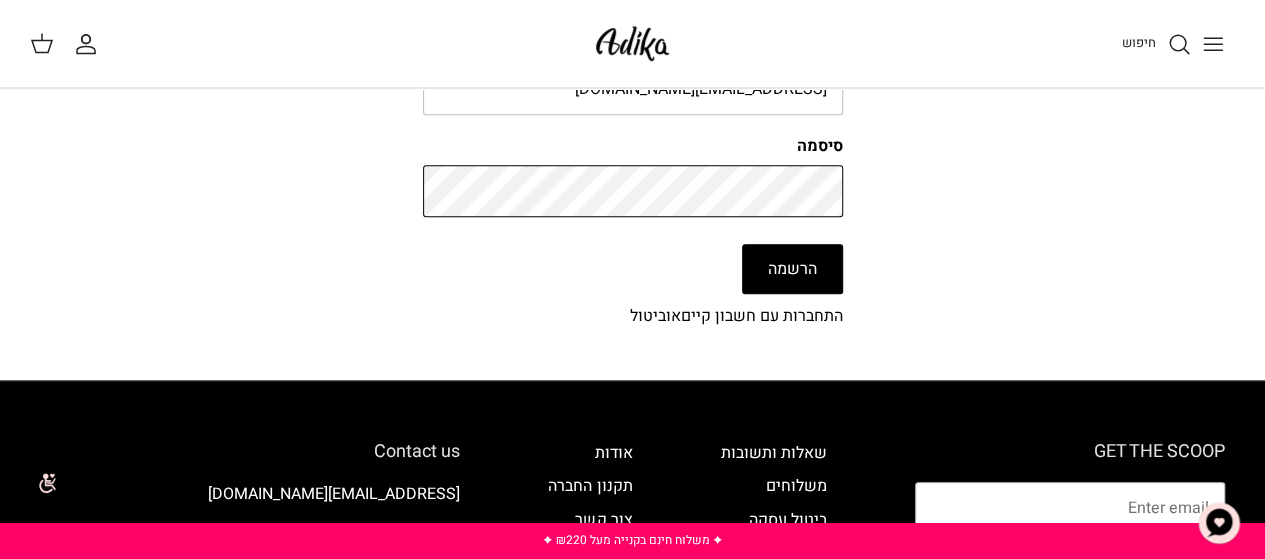 click on "צור חשבון
This email address is already associated with an account. If this account is yours, you can  reset your password
שם פרטי
אביבית
שם משפחה
בטיטו
כתובת מייל
avivitbetito@gmail.com
סיסמה
הרשמה
התחברות עם חשבון קיים
או
ביטול" at bounding box center (632, -16) 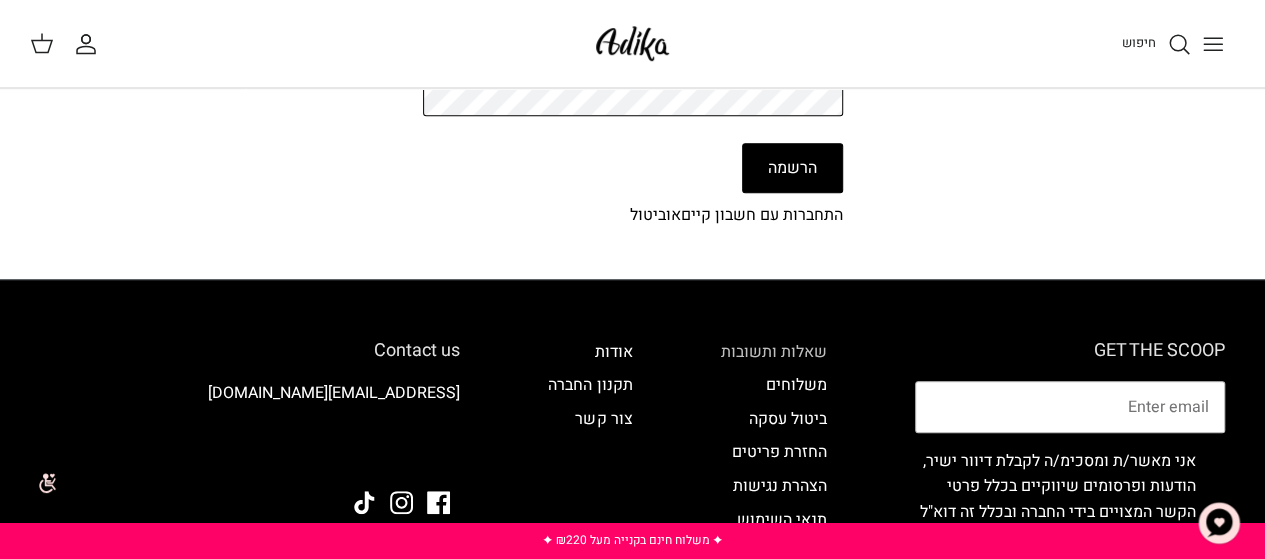 scroll, scrollTop: 600, scrollLeft: 0, axis: vertical 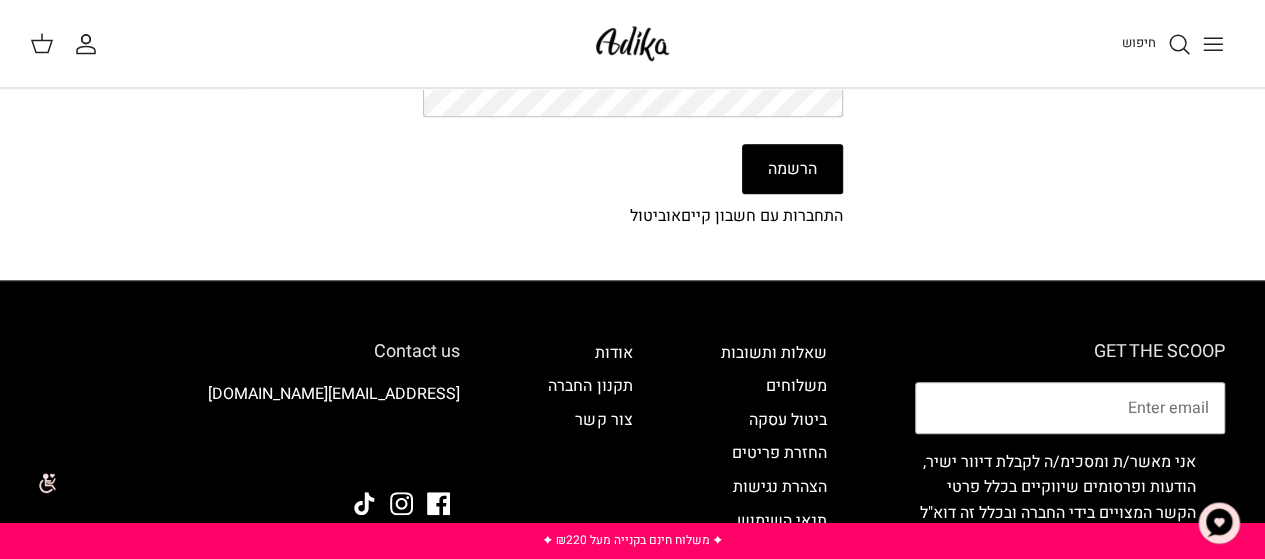 click on "הרשמה" at bounding box center (792, 169) 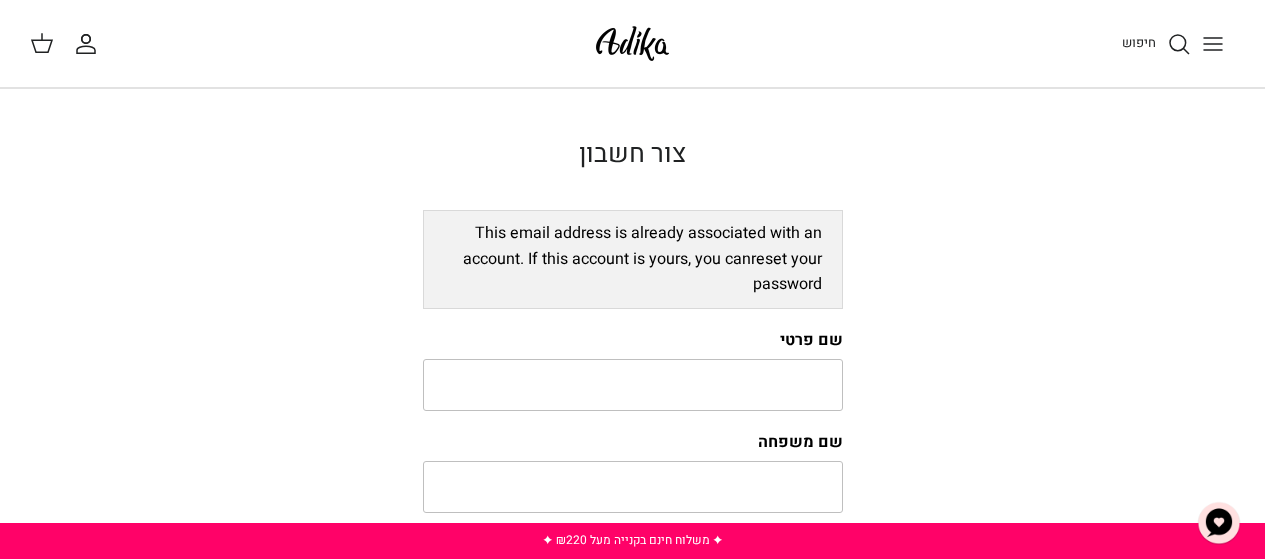 scroll, scrollTop: 0, scrollLeft: 0, axis: both 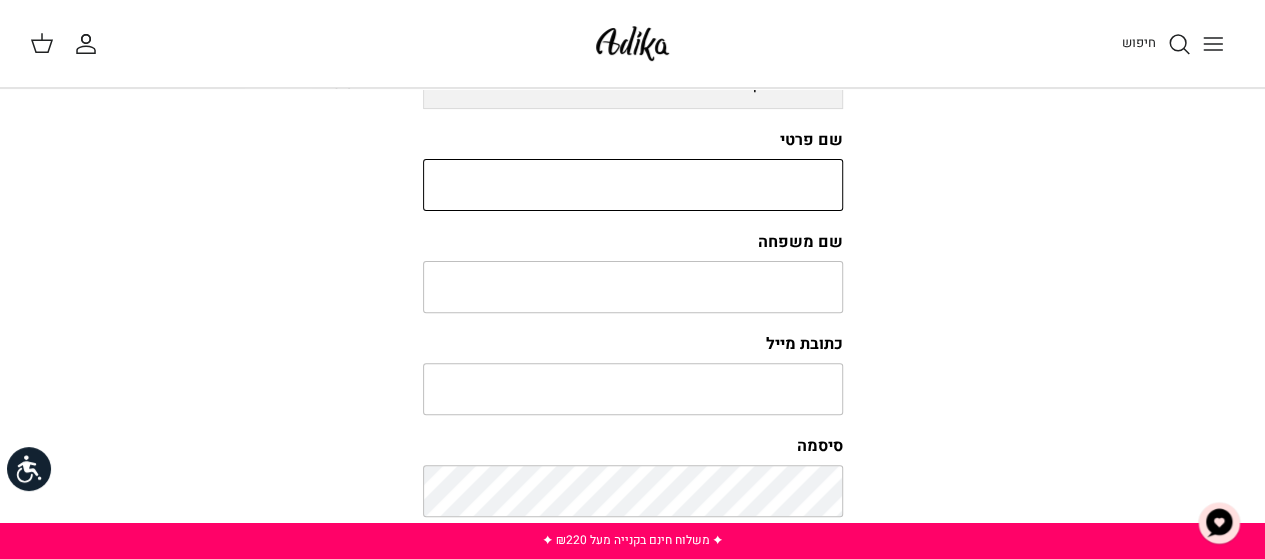 click on "שם פרטי" at bounding box center (633, 185) 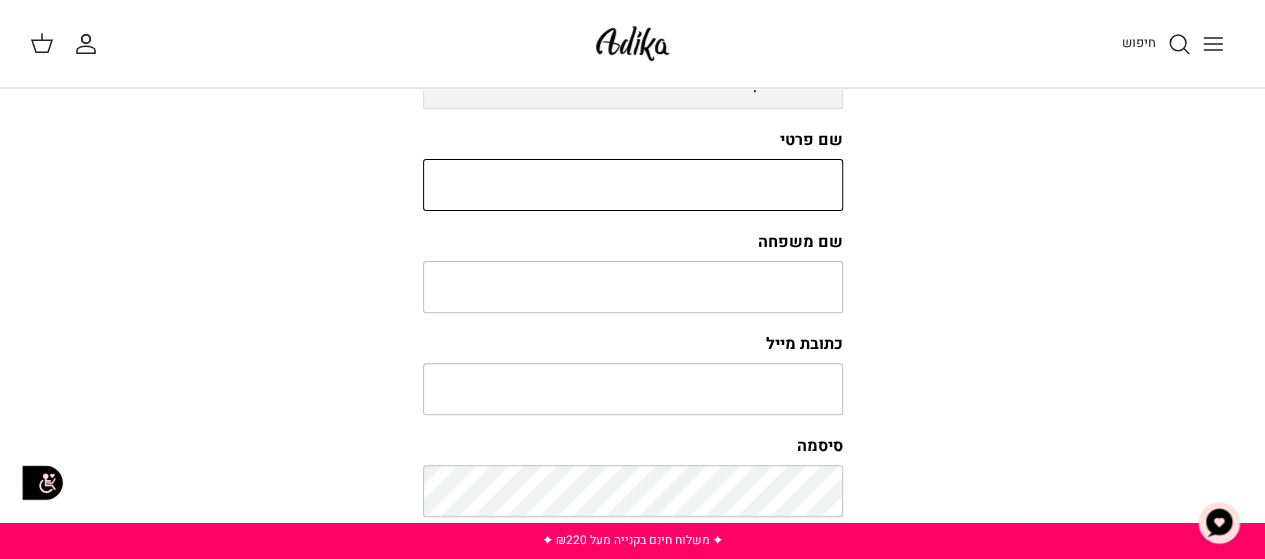 click on "שם פרטי" at bounding box center (633, 185) 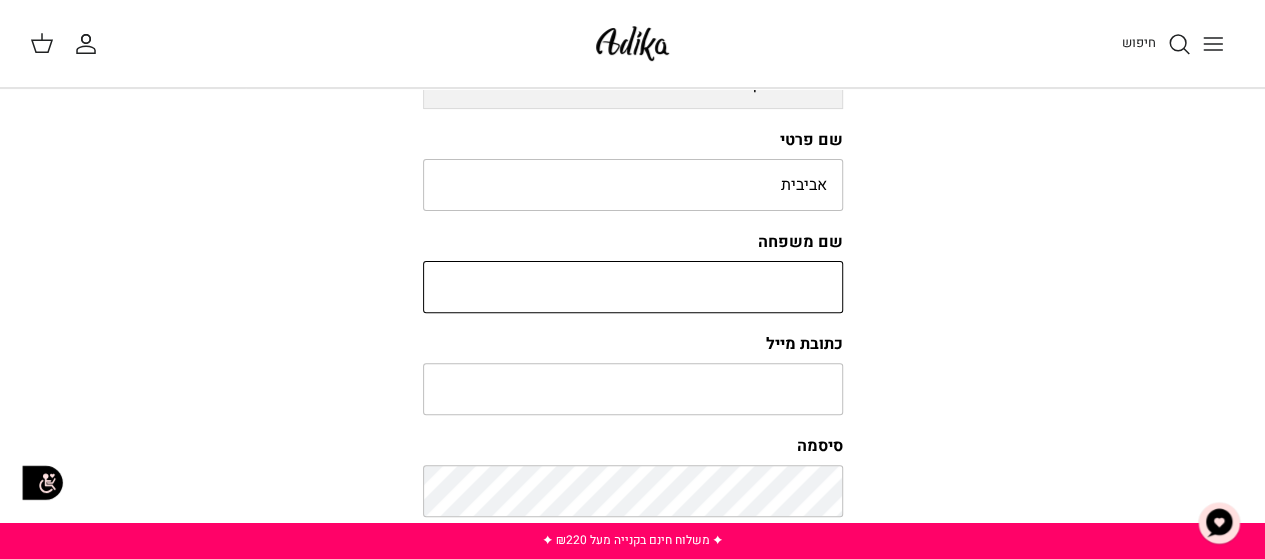 type on "בטיטו" 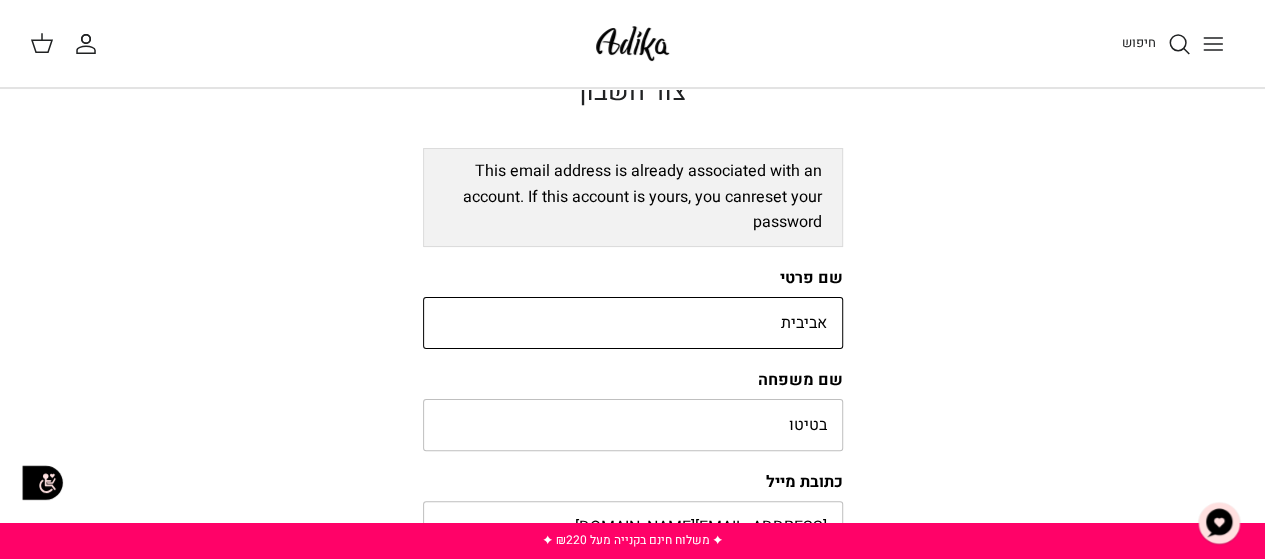 scroll, scrollTop: 0, scrollLeft: 0, axis: both 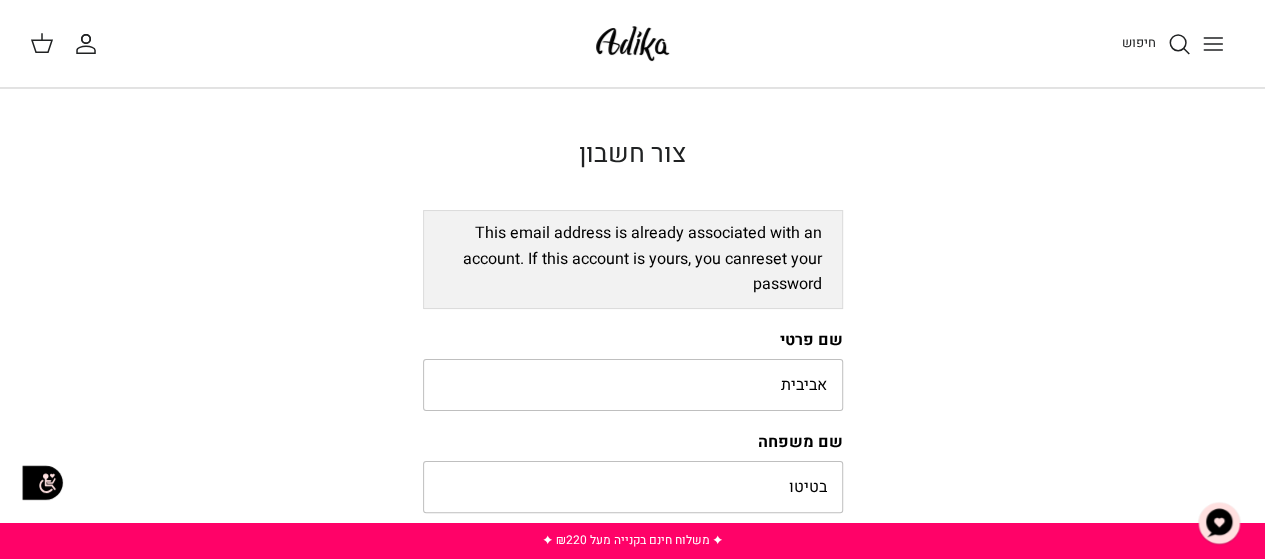 click 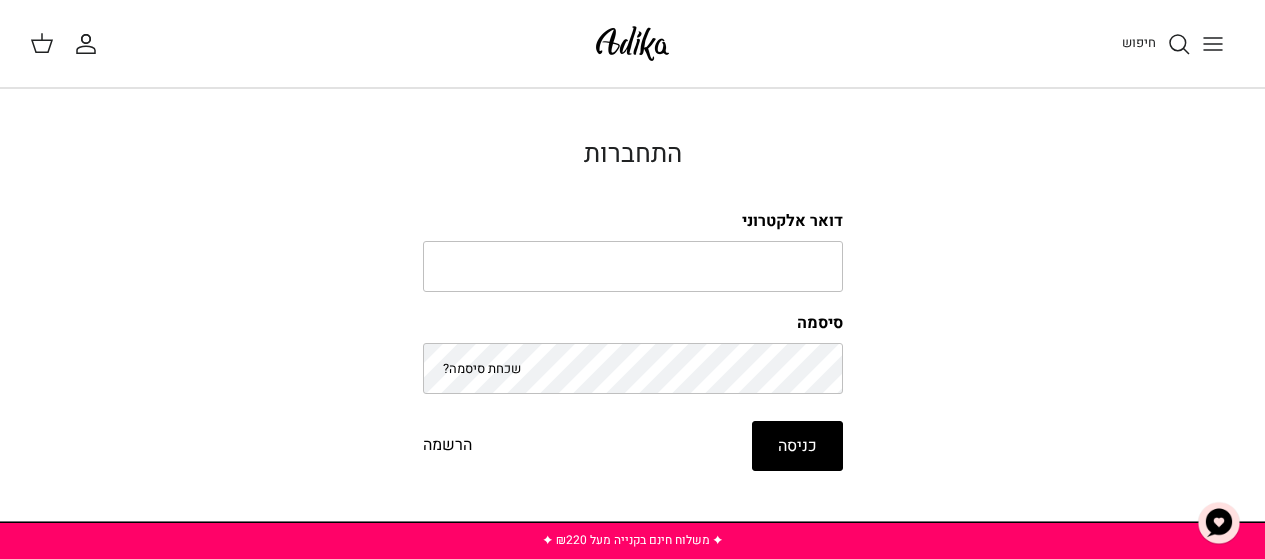 scroll, scrollTop: 0, scrollLeft: 0, axis: both 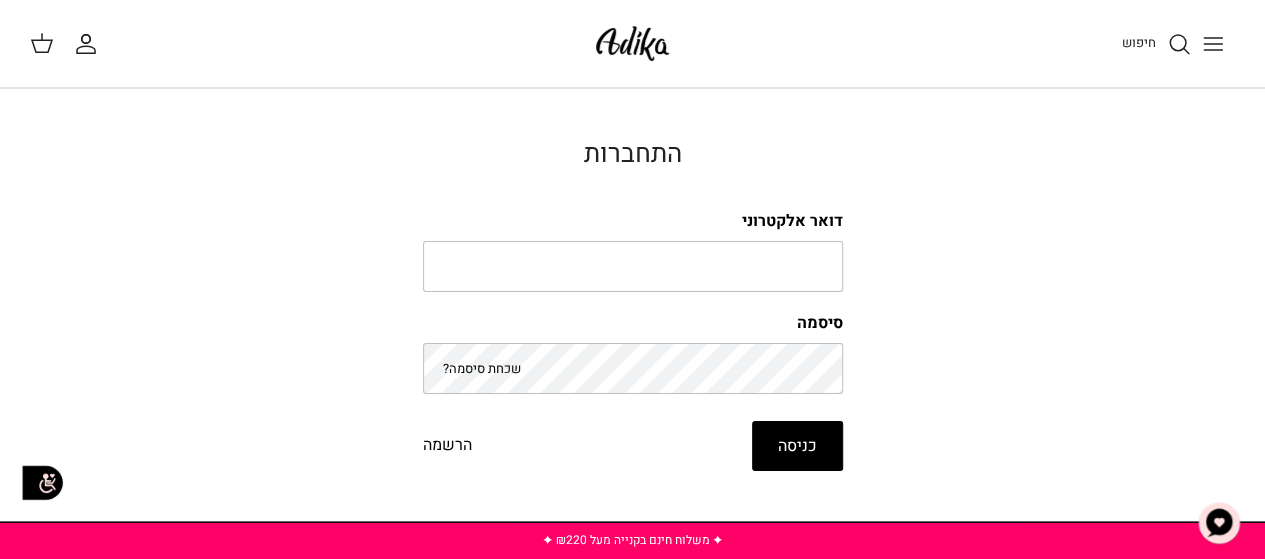 click on "הרשמה" at bounding box center (447, 446) 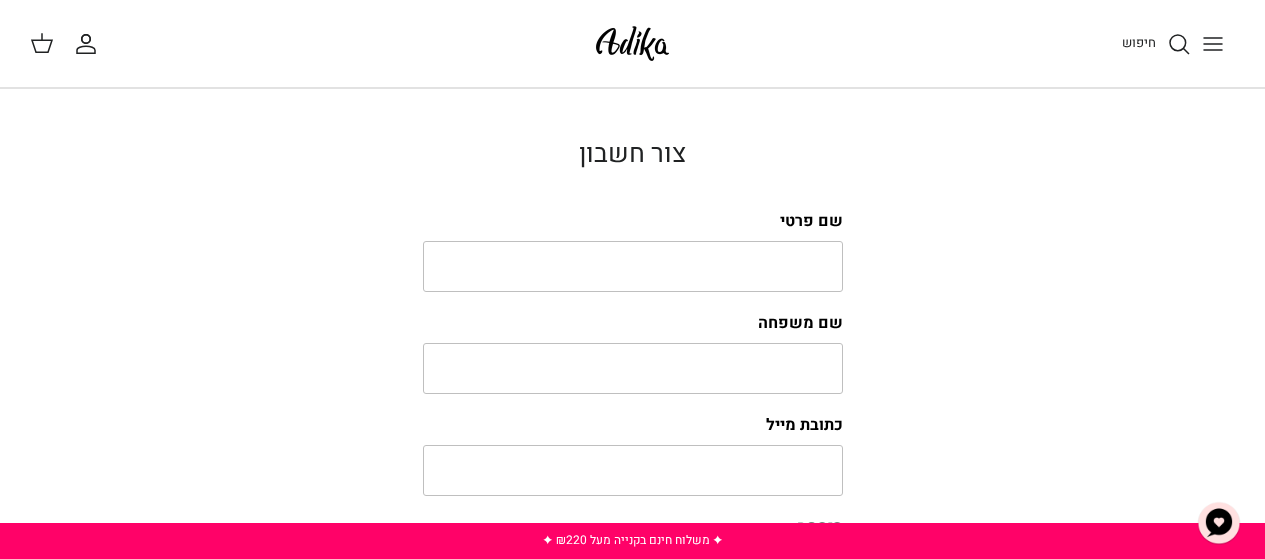 scroll, scrollTop: 0, scrollLeft: 0, axis: both 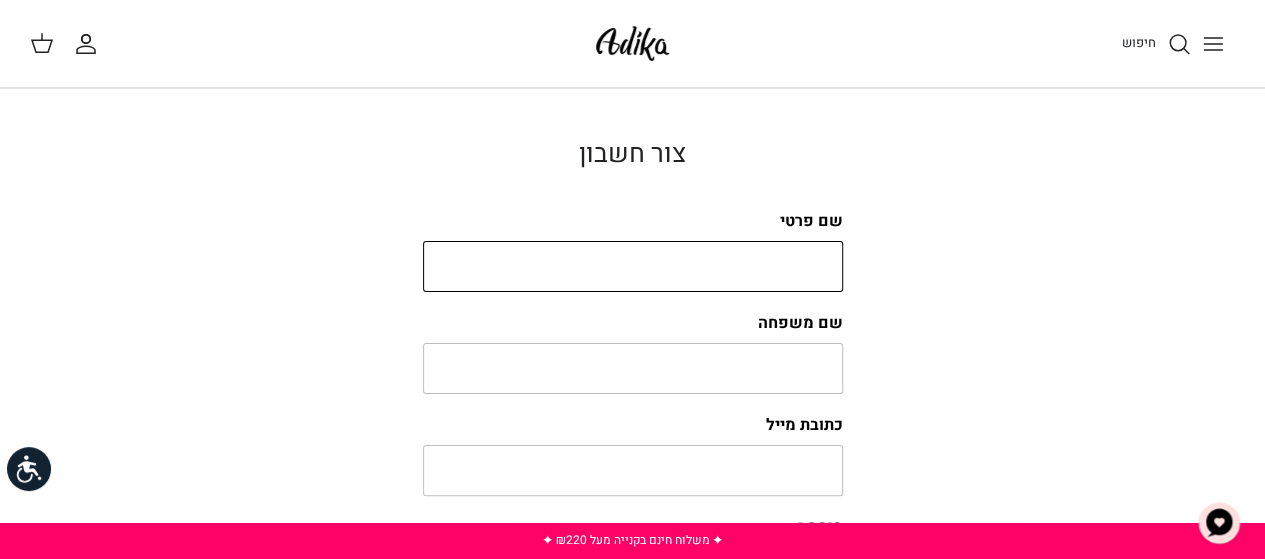 click on "שם פרטי" at bounding box center (633, 267) 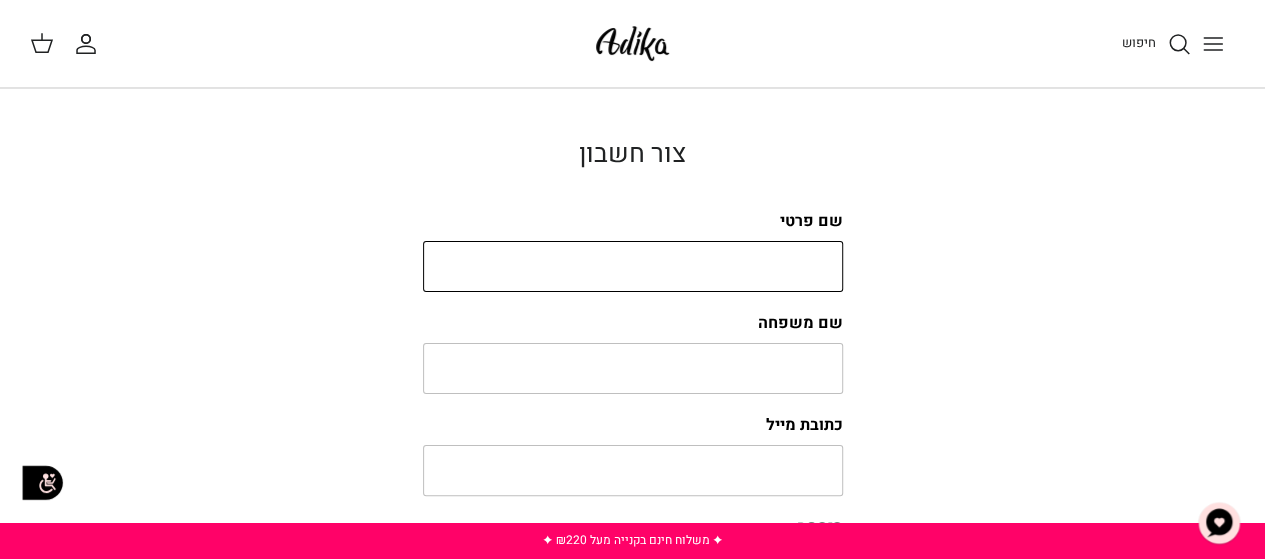click on "שם פרטי" at bounding box center [633, 267] 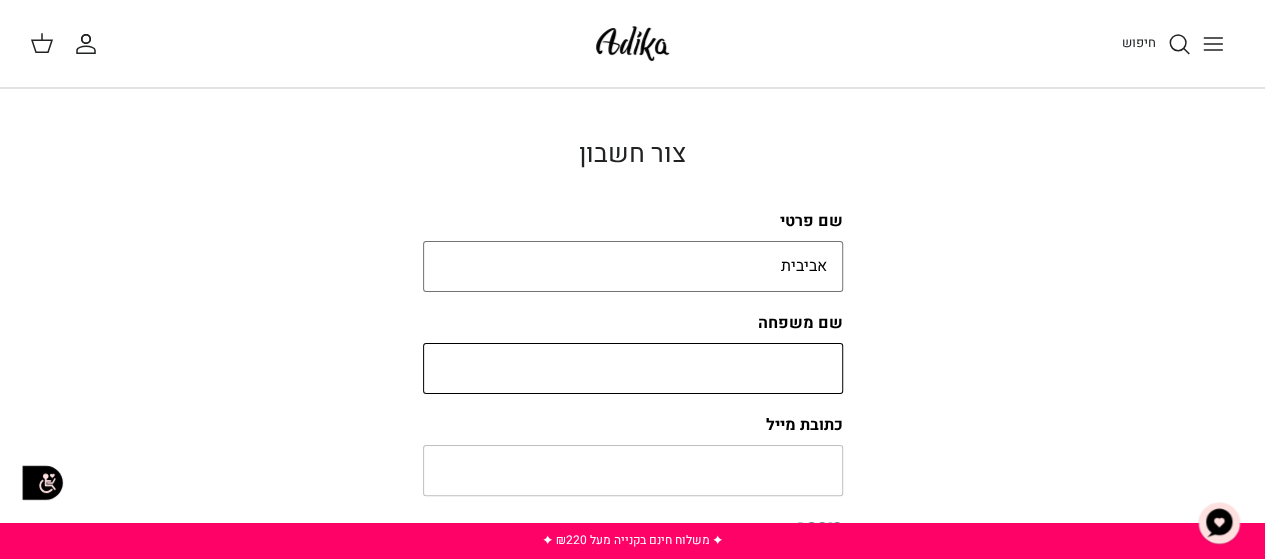 type on "בטיטו" 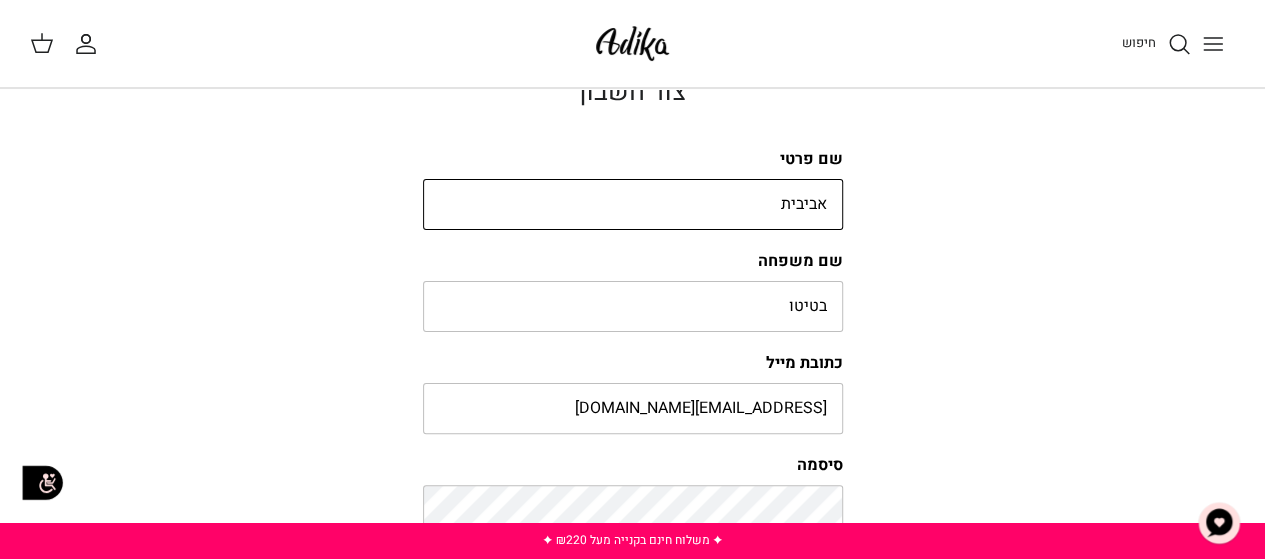 scroll, scrollTop: 200, scrollLeft: 0, axis: vertical 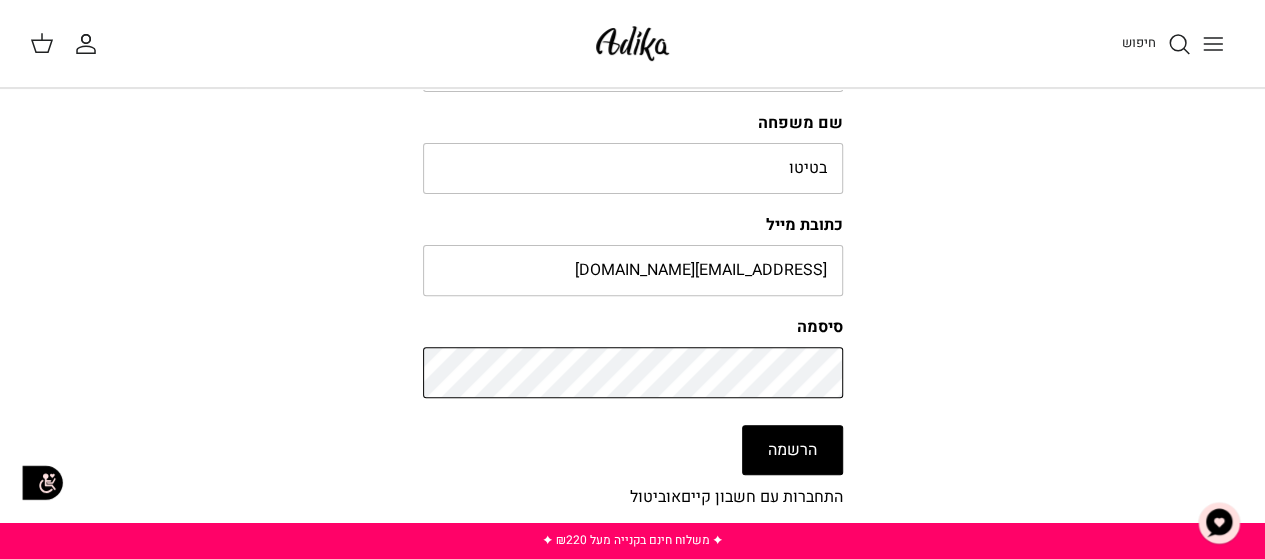 click on "שִׂים לֵב: בְּאֲתָר זֶה מֻפְעֶלֶת מַעֲרֶכֶת נָגִישׁ בִּקְלִיק הַמְּסַיַּעַת לִנְגִישׁוּת הָאֲתָר. לְחַץ Control-F11 לְהַתְאָמַת הָאֲתָר לְעִוְורִים הַמִּשְׁתַּמְּשִׁים בְּתוֹכְנַת קוֹרֵא־מָסָךְ; לְחַץ Control-F10 לִפְתִיחַת תַּפְרִיט נְגִישׁוּת. Popup heading לְחַץ אֶנְטֵר לְהַתְאָמַת הָאֲתָר לְעִוְורִים  הַמִּשְׁתַּמְּשִׁים בְּתוֹכְנַת קוֹרֵא־מָסָךְ. לְחַץ אֶנְטֵר לְנִוּוּט מִקְלֶדֶת לְחַץ אֶנְטֵר לִפְּתִיחַת תַּפְרִיט נְגִישׁוּת.
Skip to content
✦ משלוח חינם בקנייה מעל ₪220  ✦" at bounding box center [632, 485] 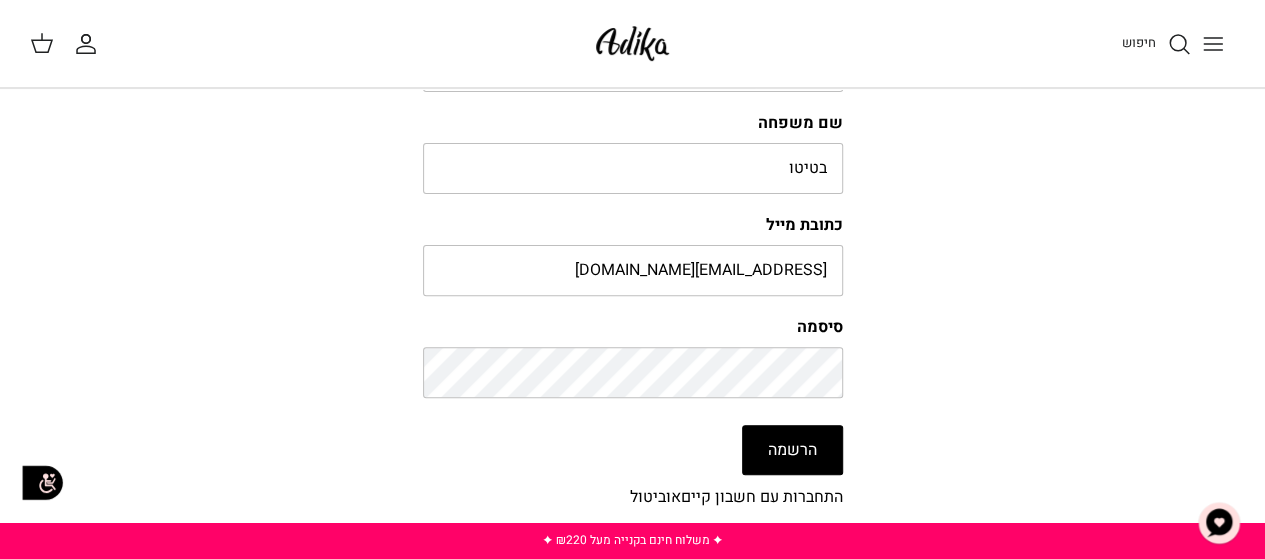 click on "הרשמה" at bounding box center (792, 450) 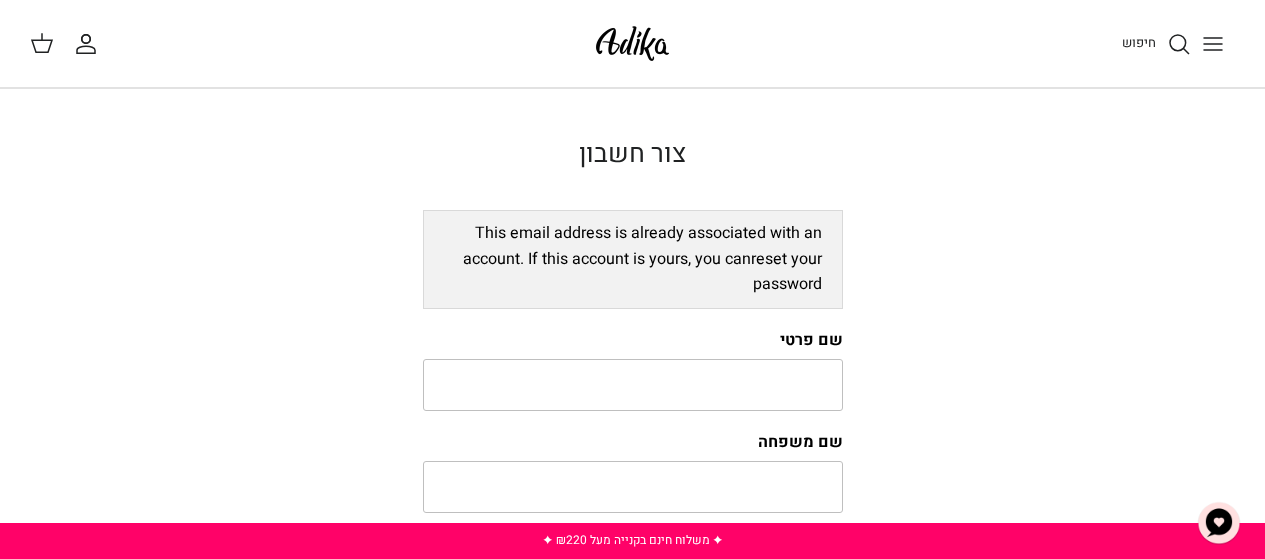 scroll, scrollTop: 0, scrollLeft: 0, axis: both 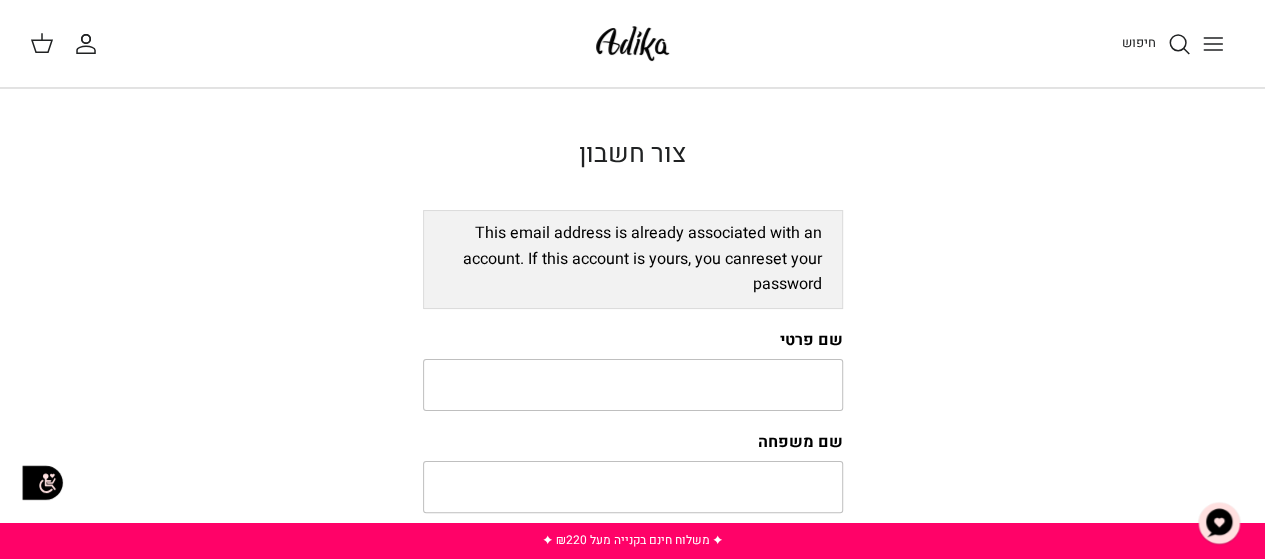 click at bounding box center [1213, 44] 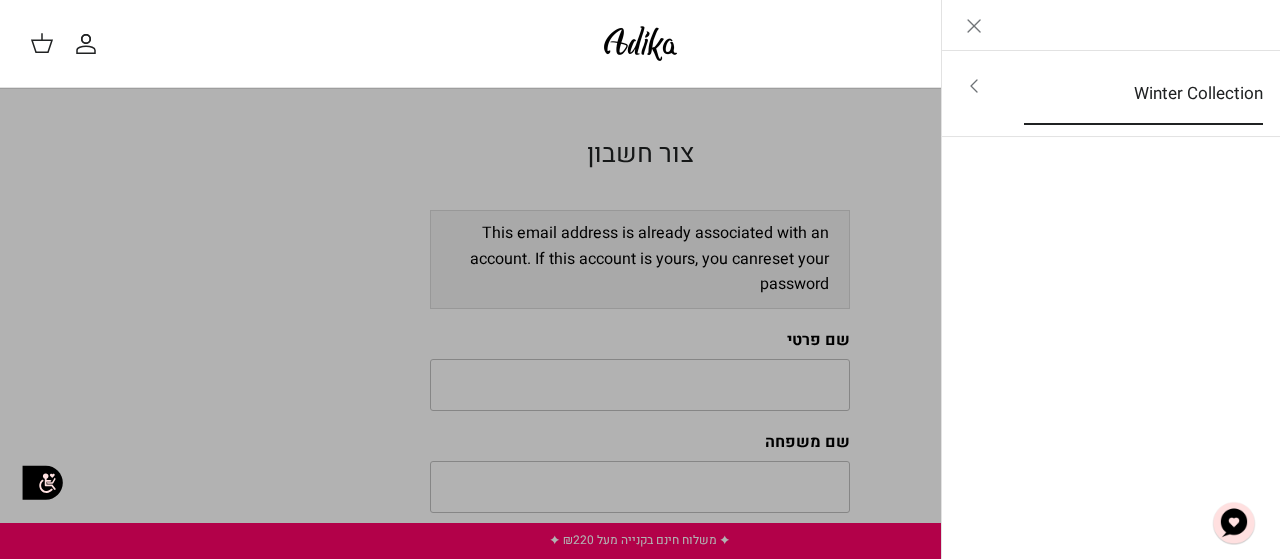 click on "Winter Collection" at bounding box center [1143, 94] 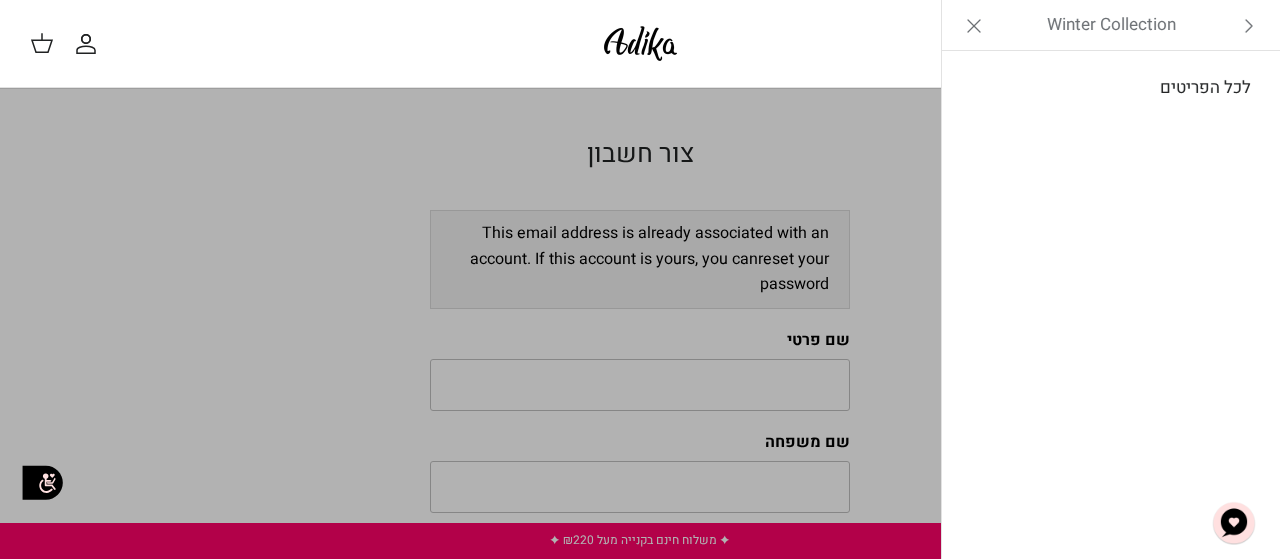 click on "לכל הפריטים" at bounding box center (1111, 88) 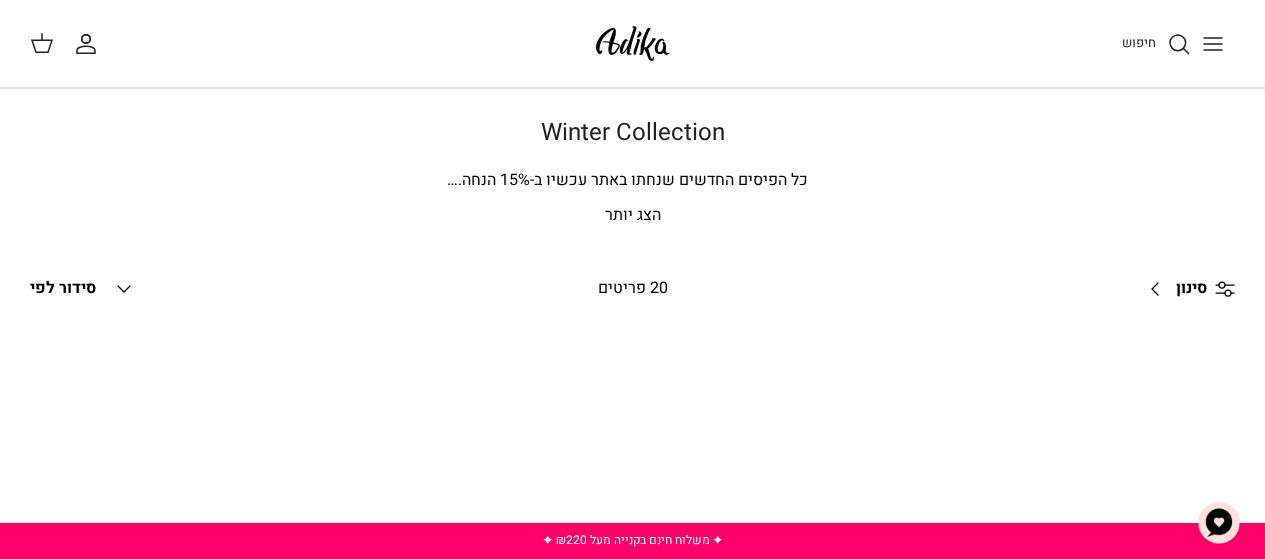 scroll, scrollTop: 0, scrollLeft: 0, axis: both 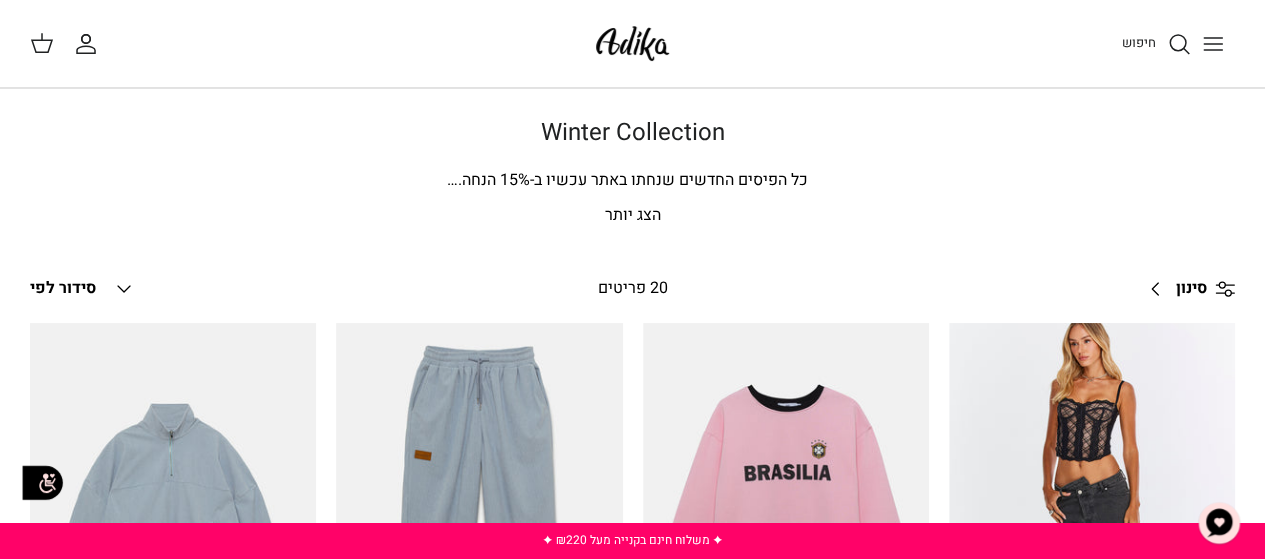 click 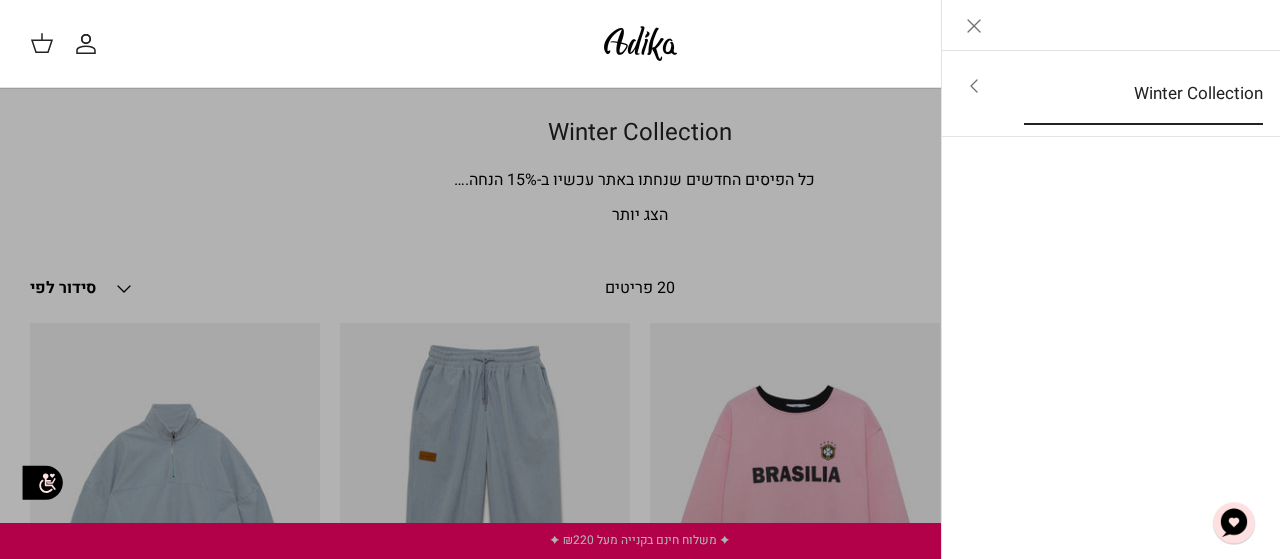 click on "Winter Collection" at bounding box center [1143, 94] 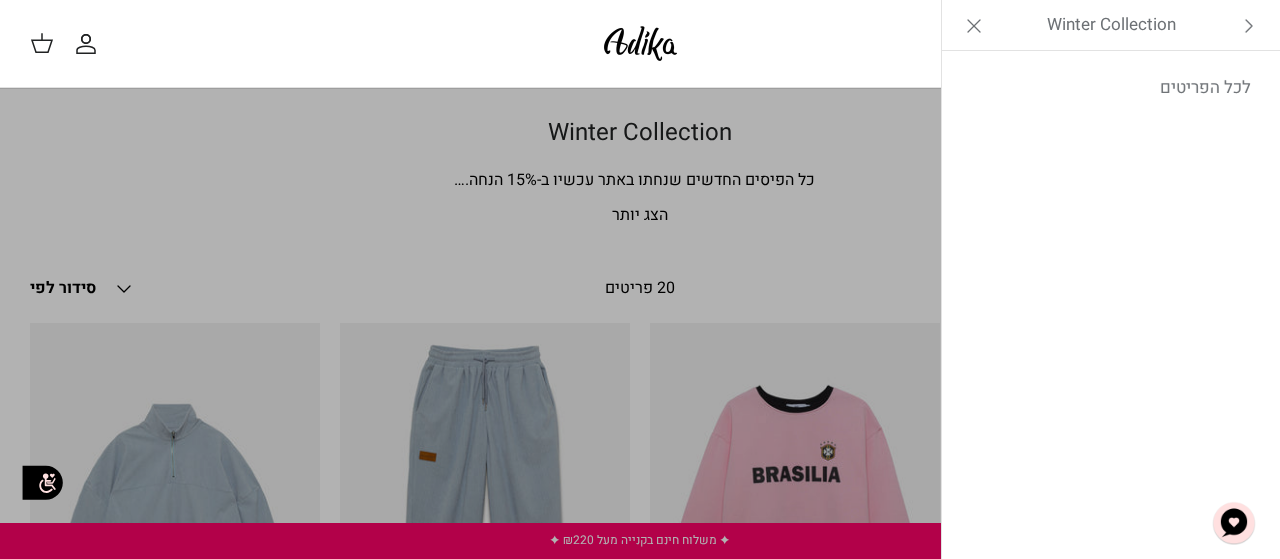 click at bounding box center [640, 279] 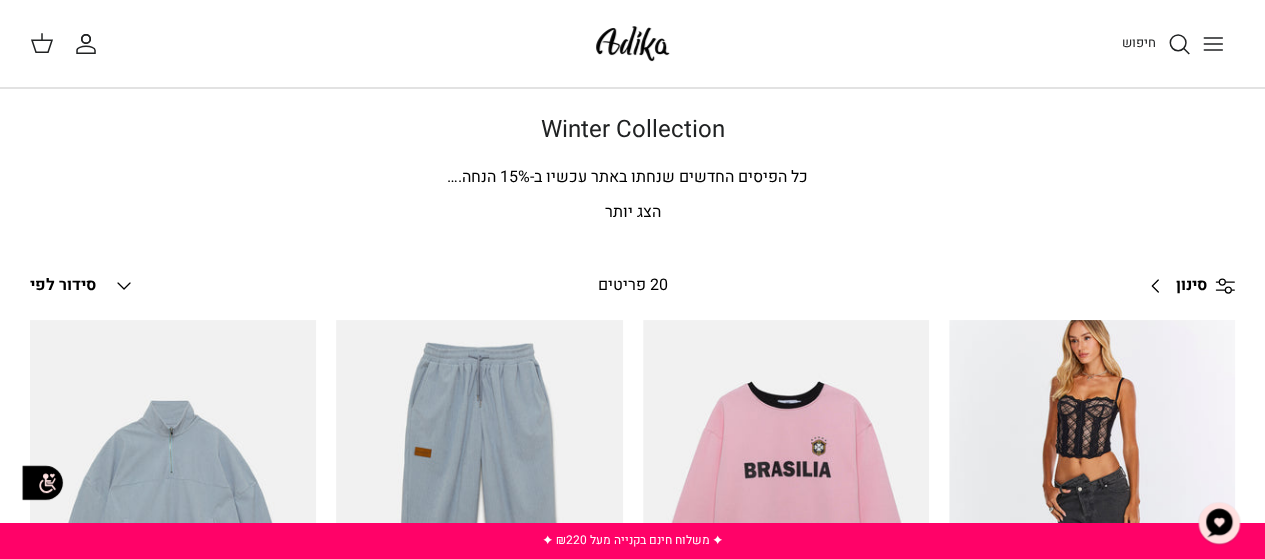 scroll, scrollTop: 0, scrollLeft: 0, axis: both 